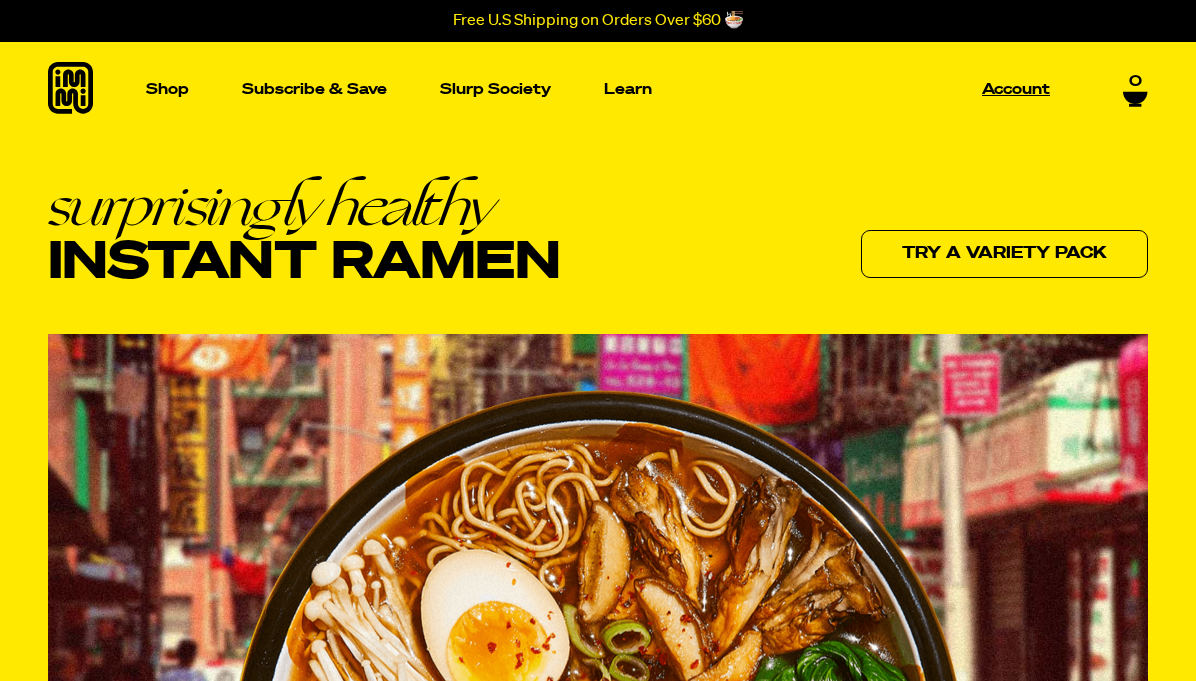 scroll, scrollTop: 13, scrollLeft: 0, axis: vertical 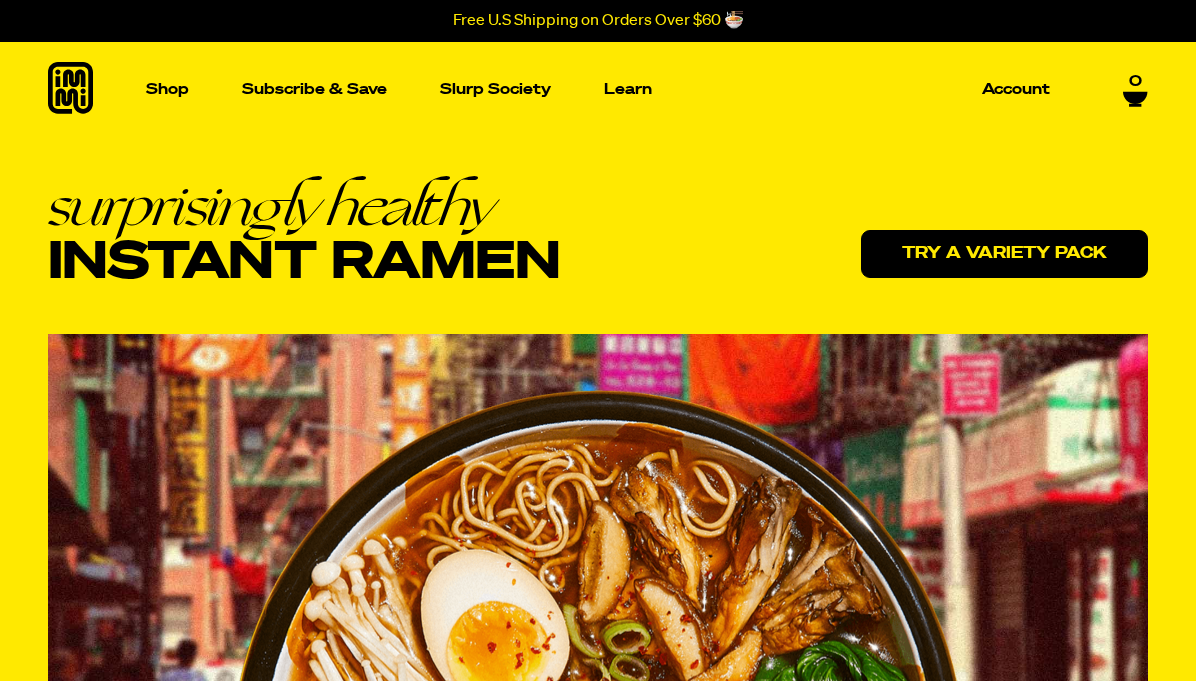 click on "Try a variety pack" at bounding box center [1004, 254] 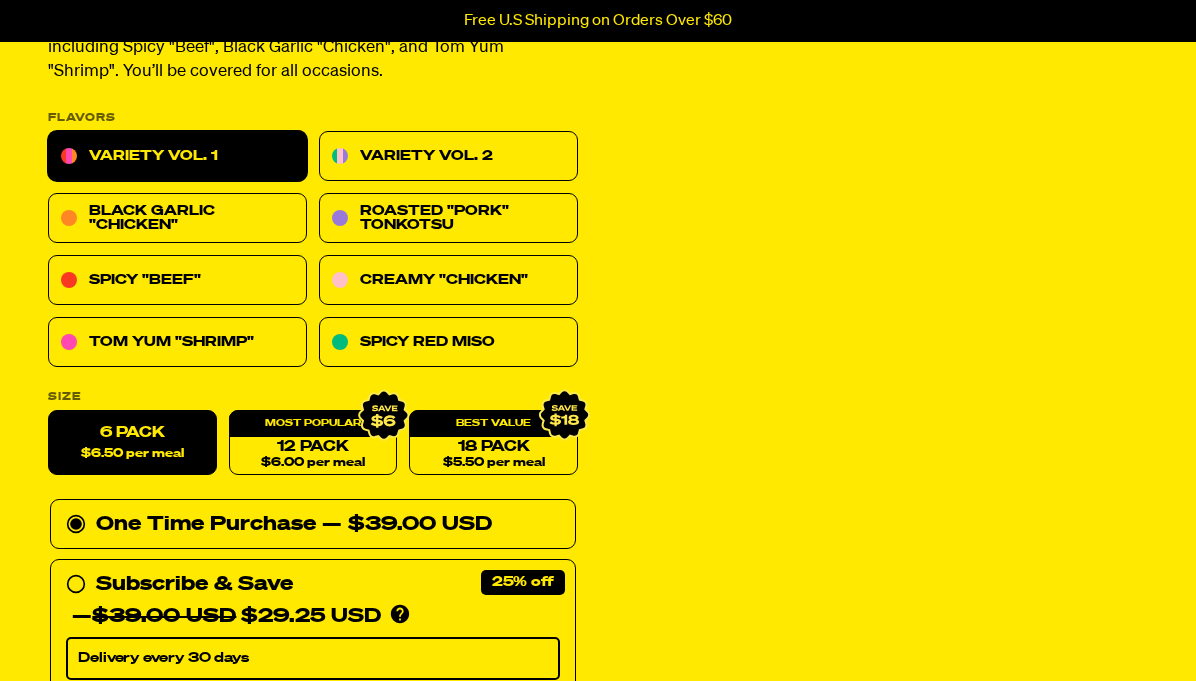 scroll, scrollTop: 262, scrollLeft: 0, axis: vertical 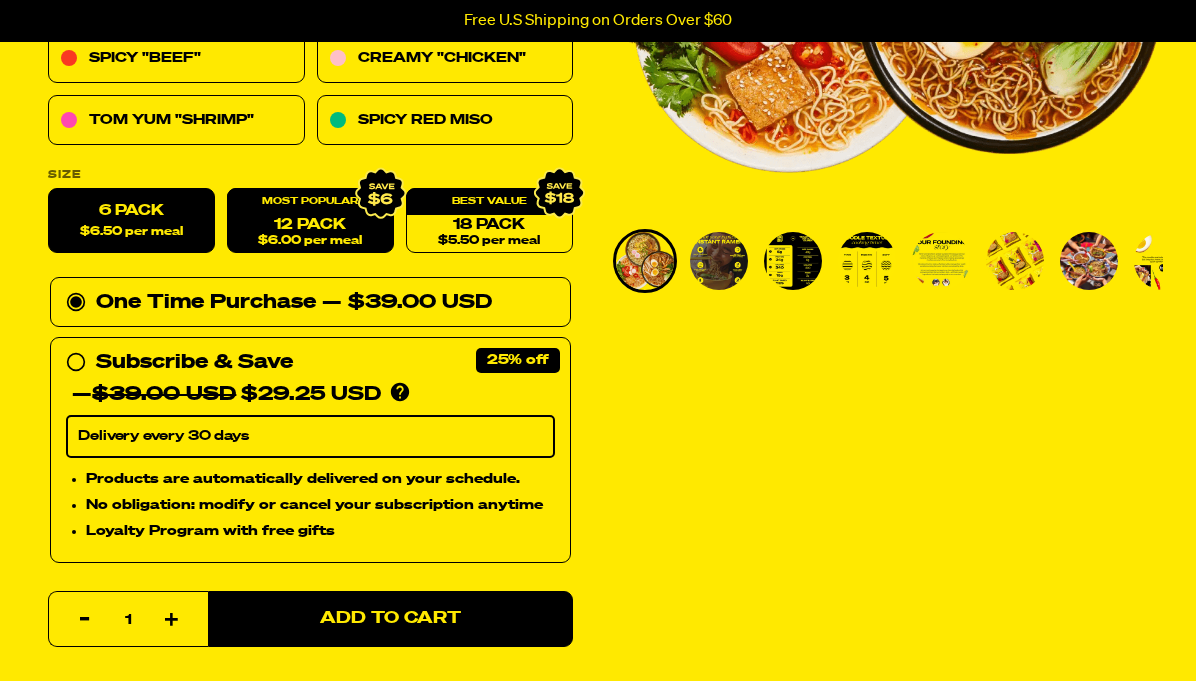 click on "12 Pack  $6.00 per meal" at bounding box center (310, 221) 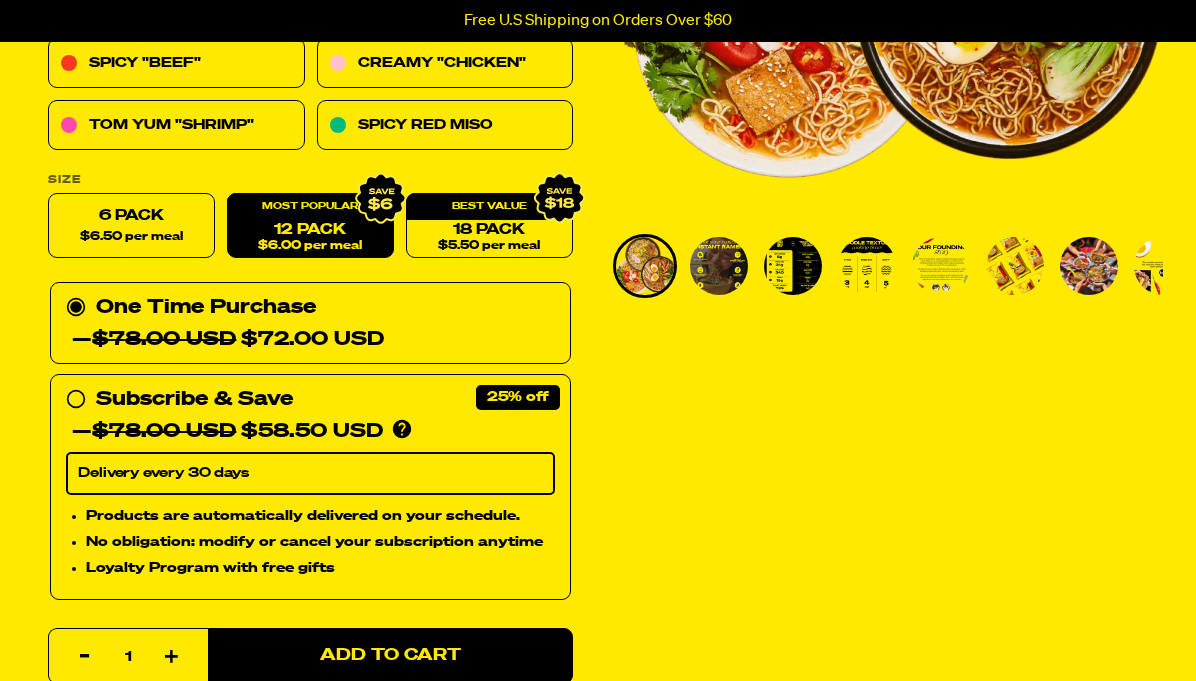 scroll, scrollTop: 468, scrollLeft: 0, axis: vertical 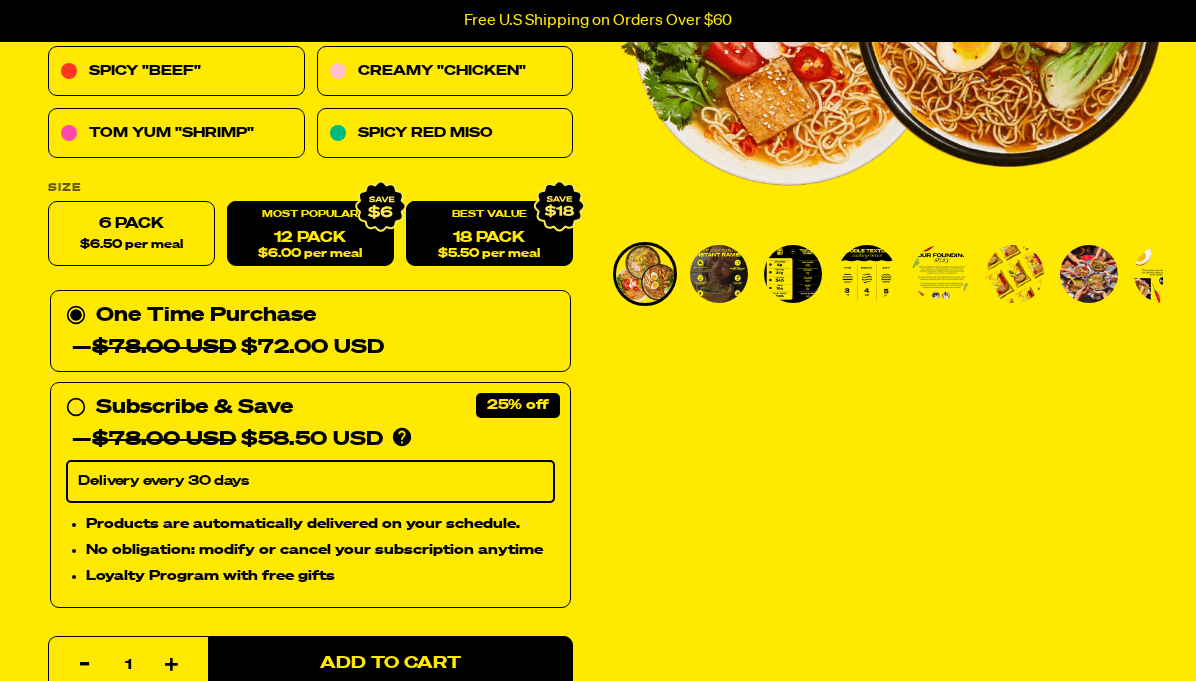 click on "18 Pack  $5.50 per meal" at bounding box center (489, 234) 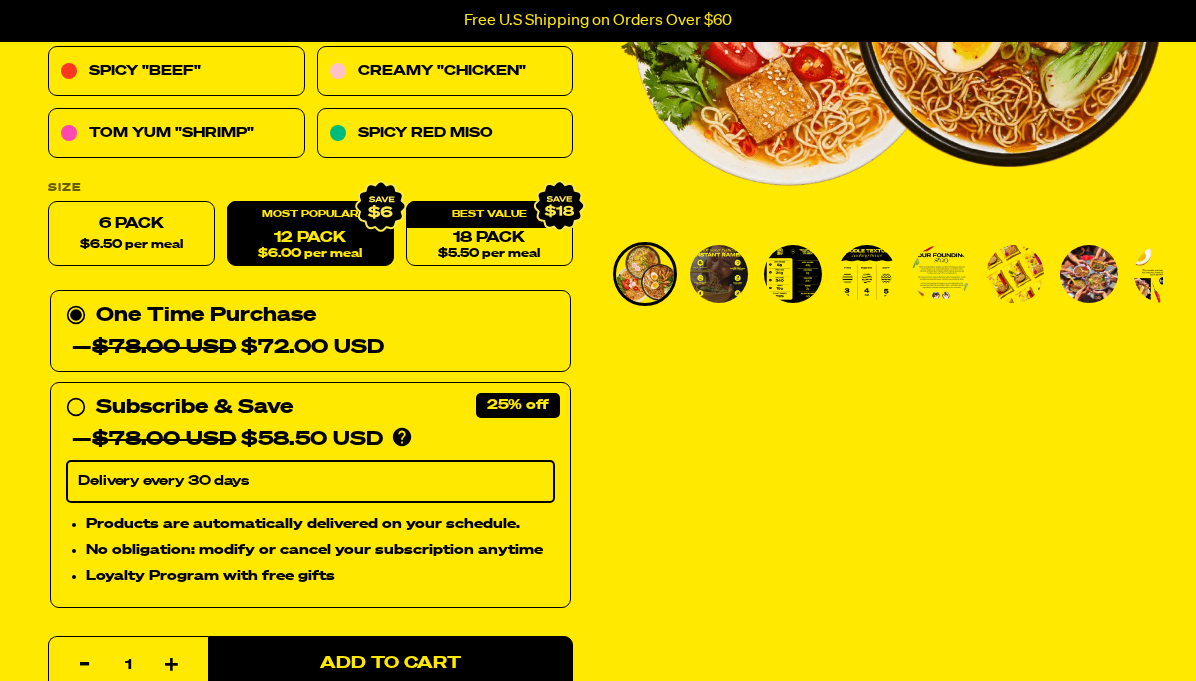 click on "12 Pack  $6.00 per meal" at bounding box center [310, 234] 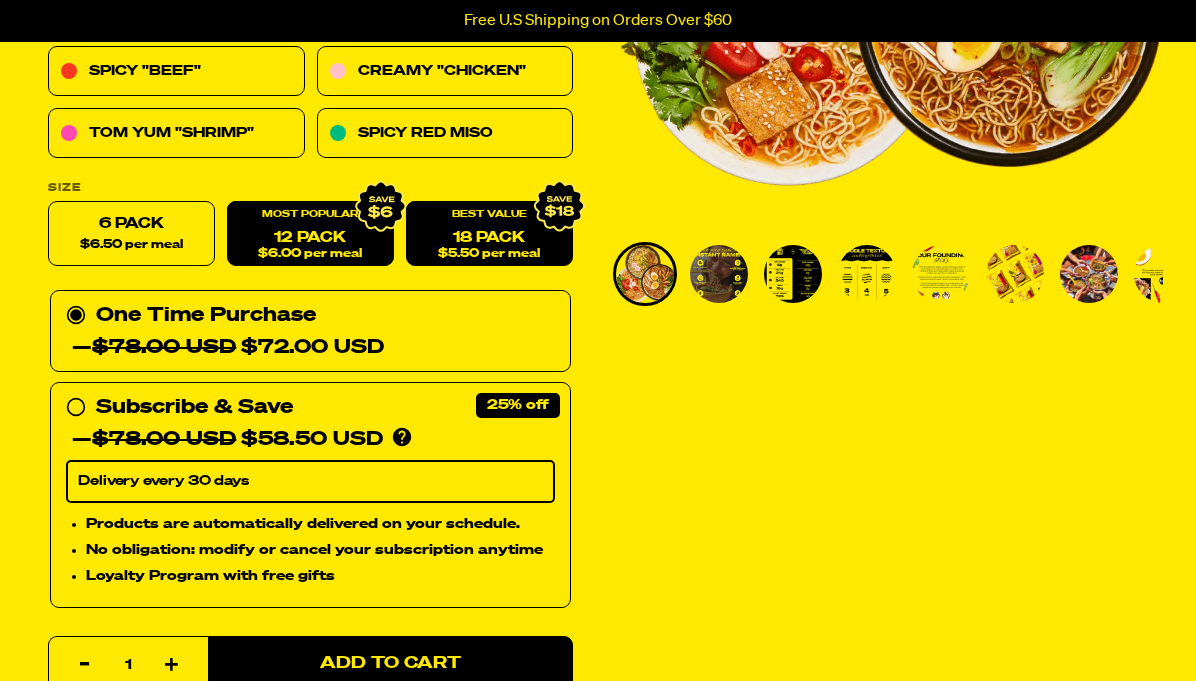 click on "18 Pack  $5.50 per meal" at bounding box center (489, 234) 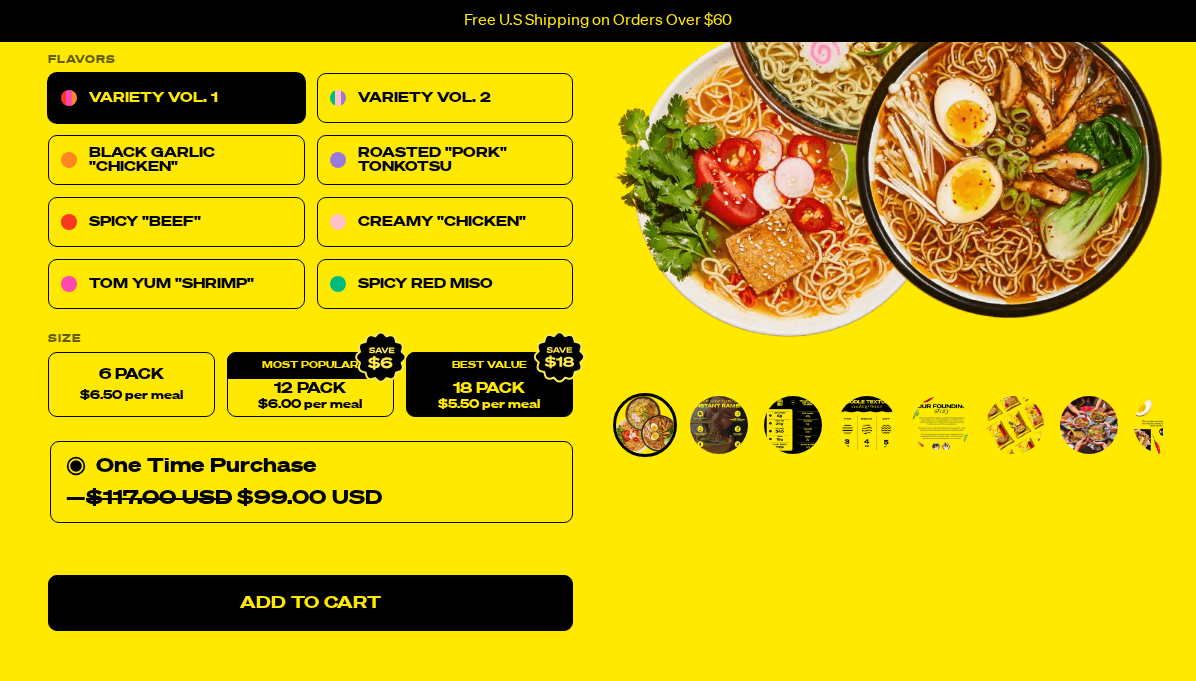 scroll, scrollTop: 319, scrollLeft: 0, axis: vertical 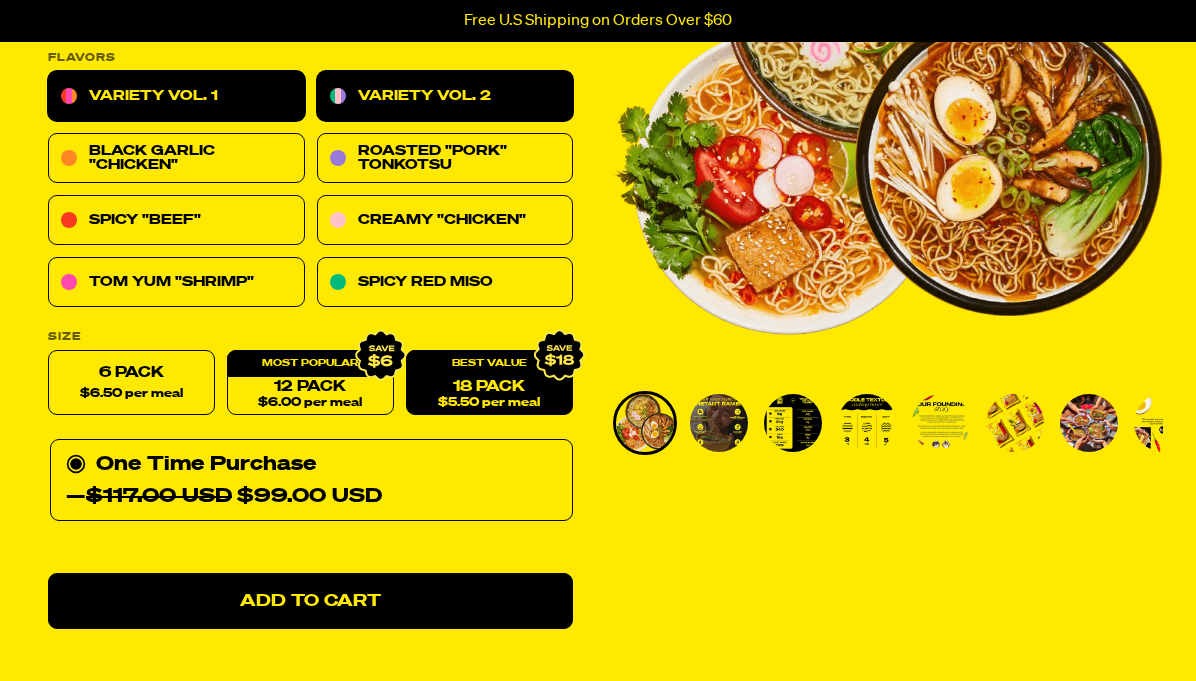 click on "Variety Vol. 2" at bounding box center [445, 97] 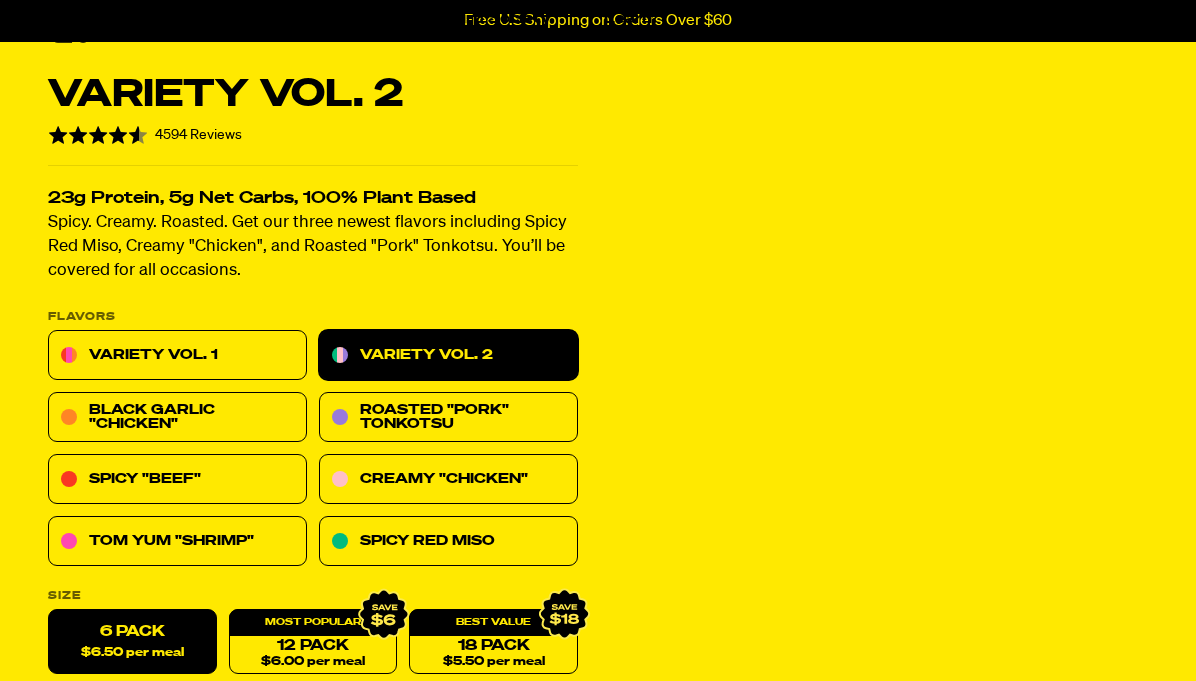 scroll, scrollTop: 115, scrollLeft: 0, axis: vertical 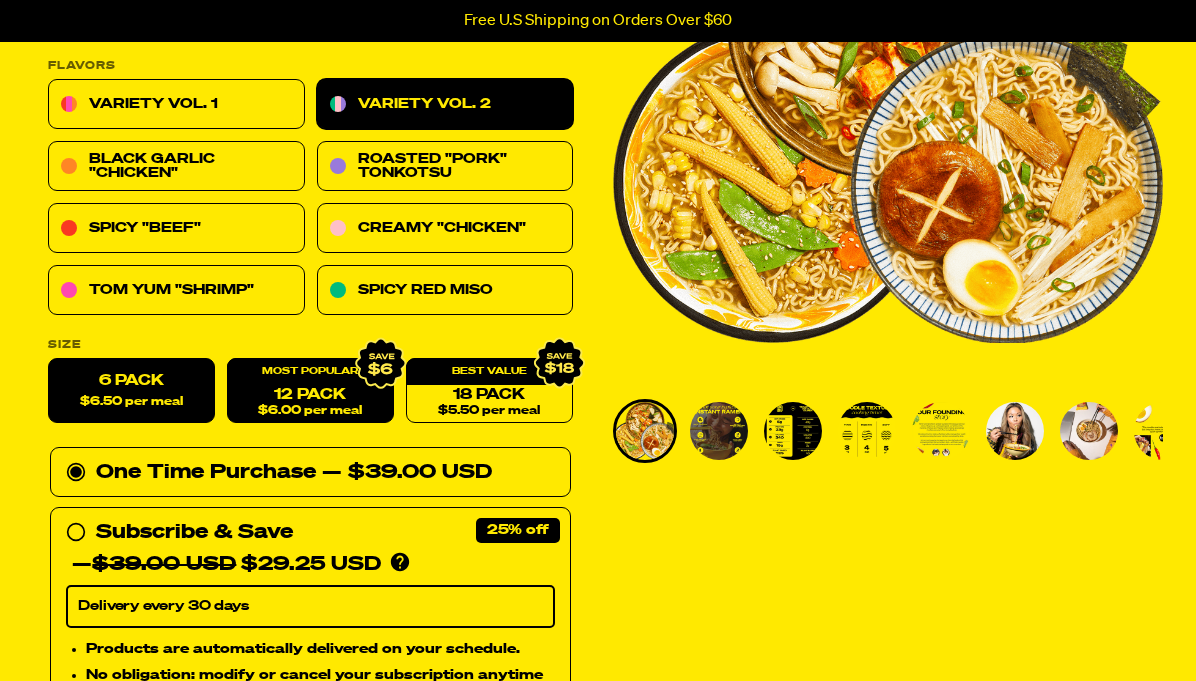 click on "12 Pack  $6.00 per meal" at bounding box center [310, 391] 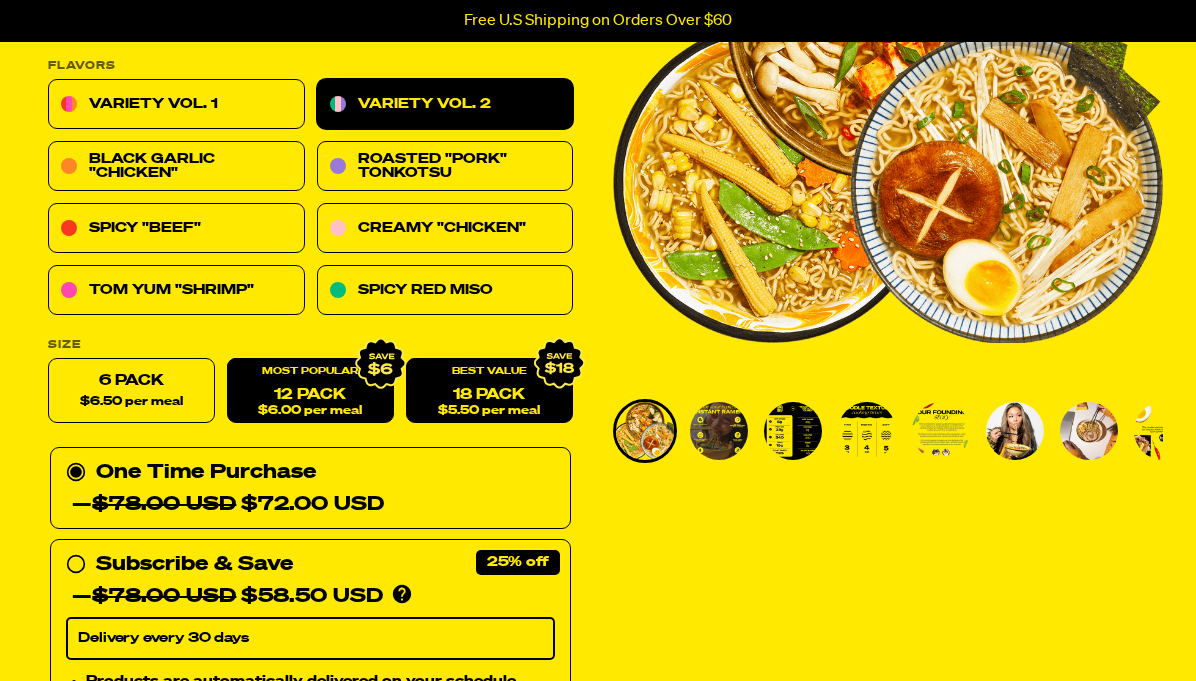 click on "18 Pack  $5.50 per meal" at bounding box center (489, 391) 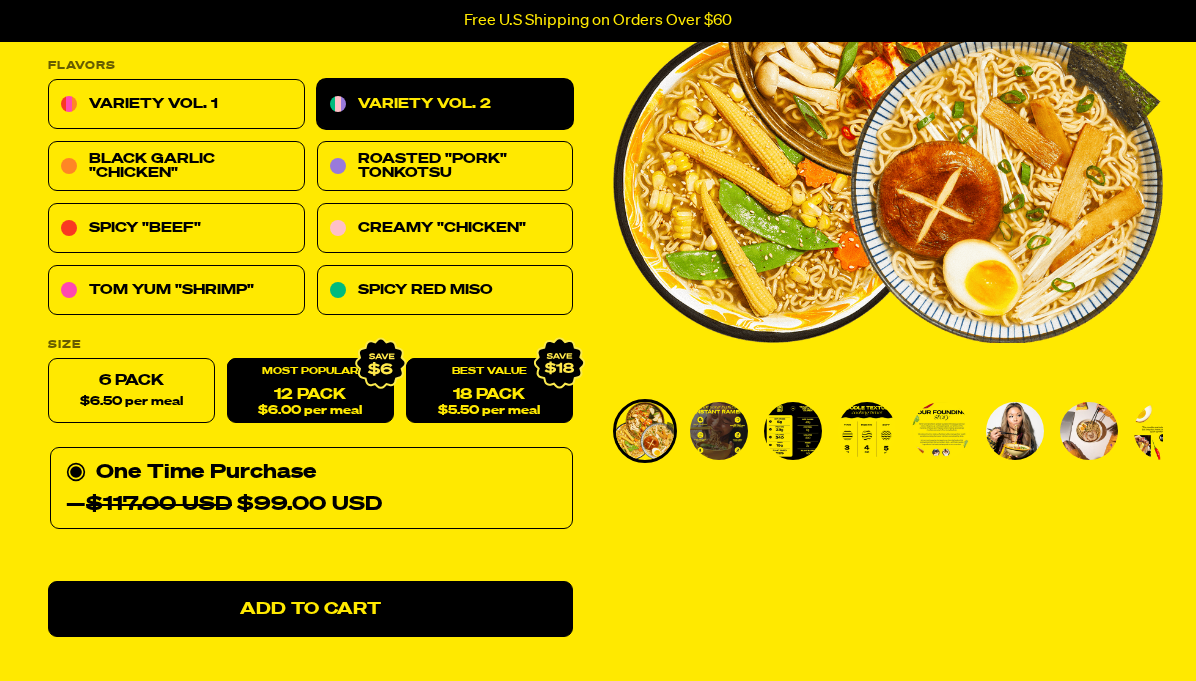 click on "12 Pack  $6.00 per meal" at bounding box center [310, 391] 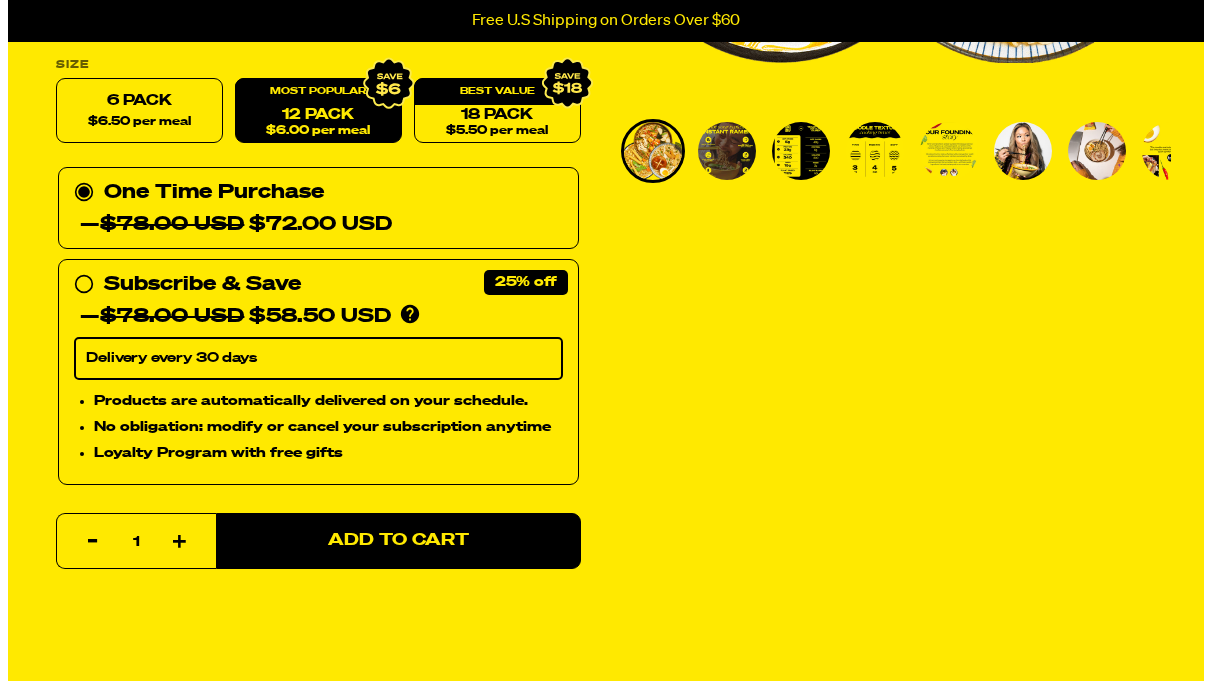 scroll, scrollTop: 594, scrollLeft: 0, axis: vertical 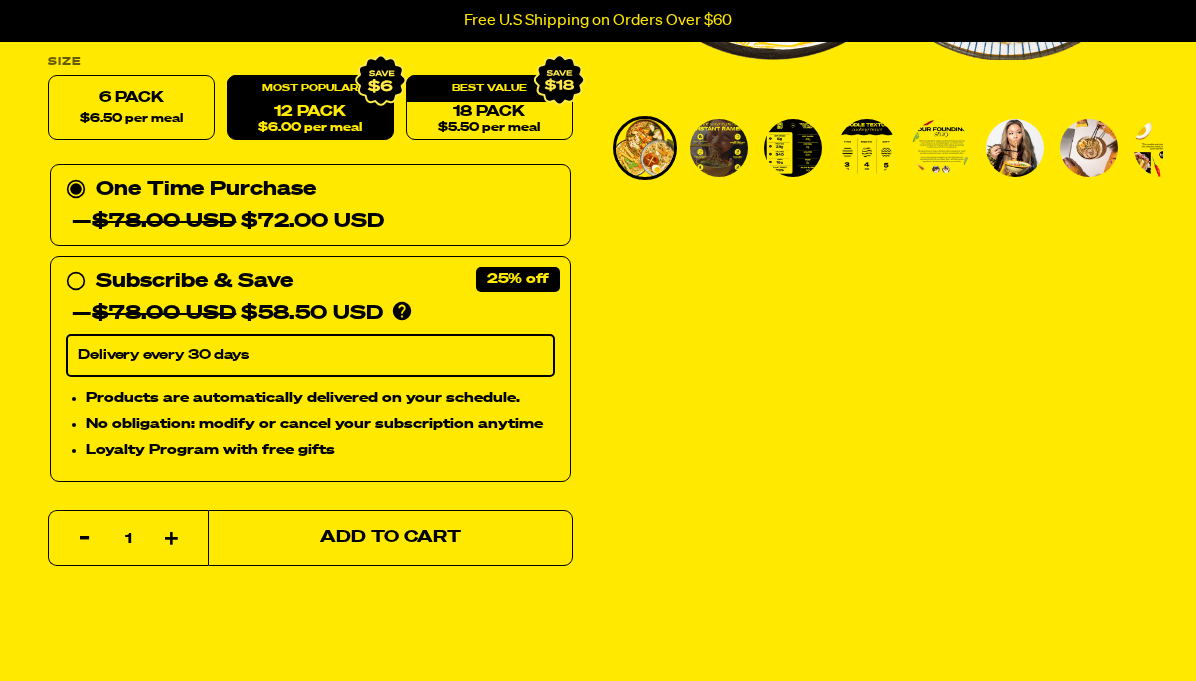 click on "Add to Cart" at bounding box center [390, 538] 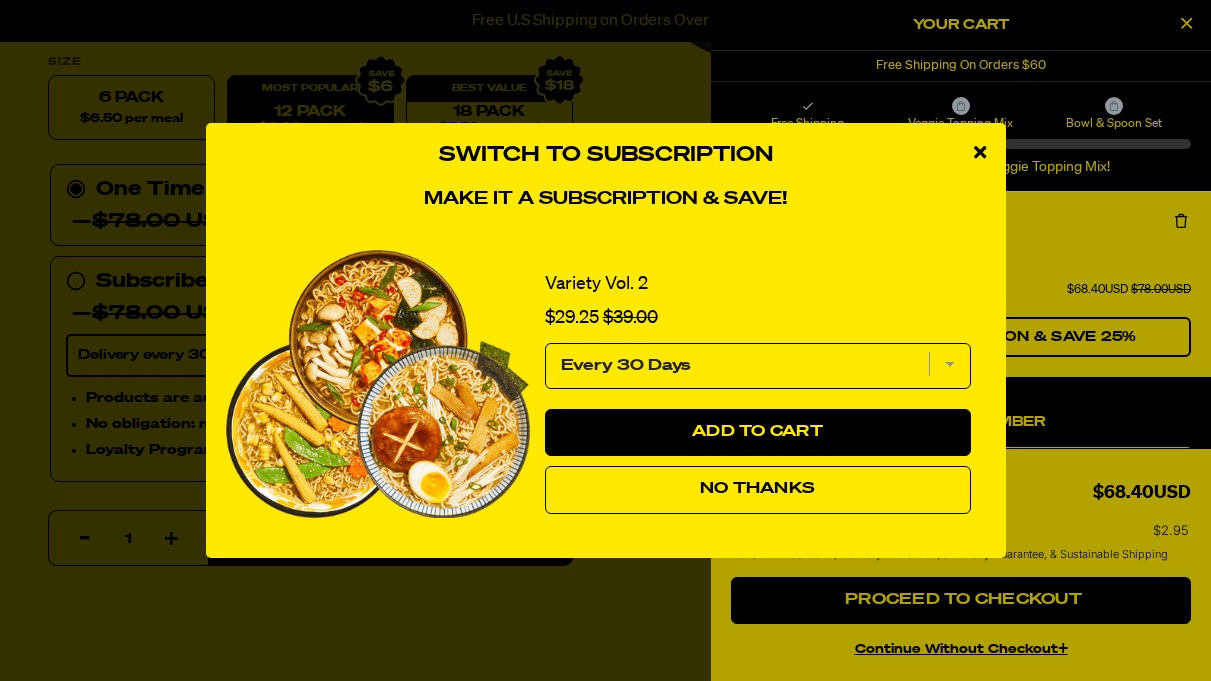 click on "No Thanks" at bounding box center (758, 490) 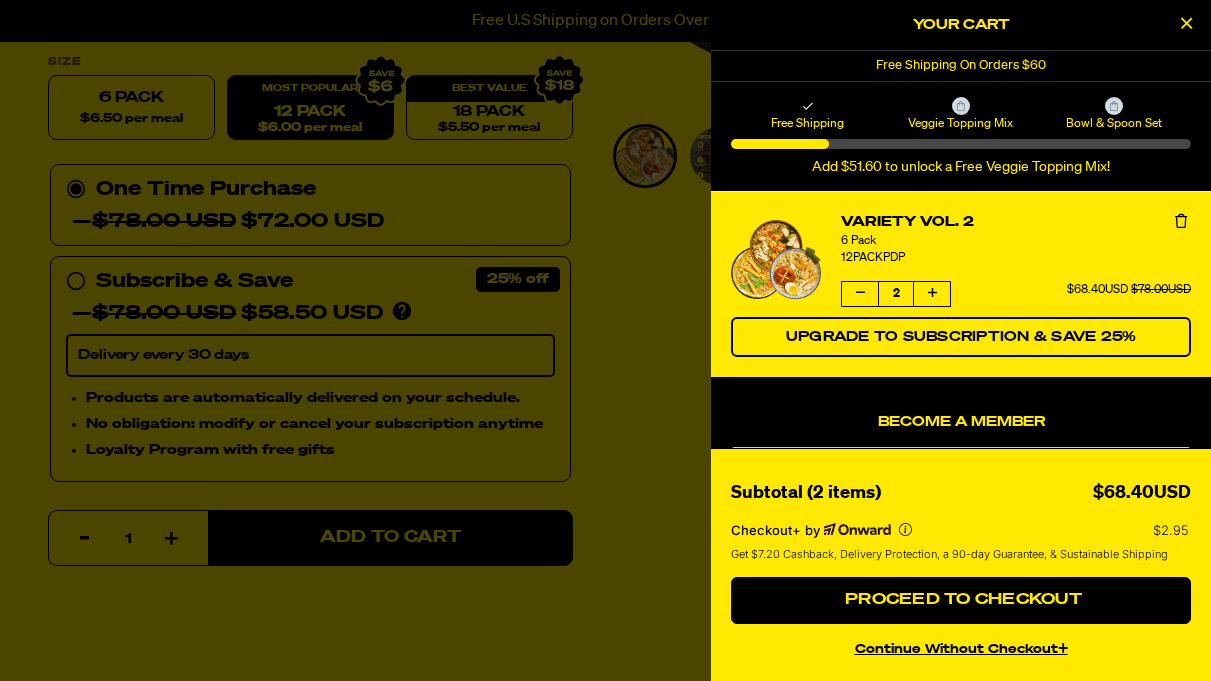click at bounding box center [860, 293] 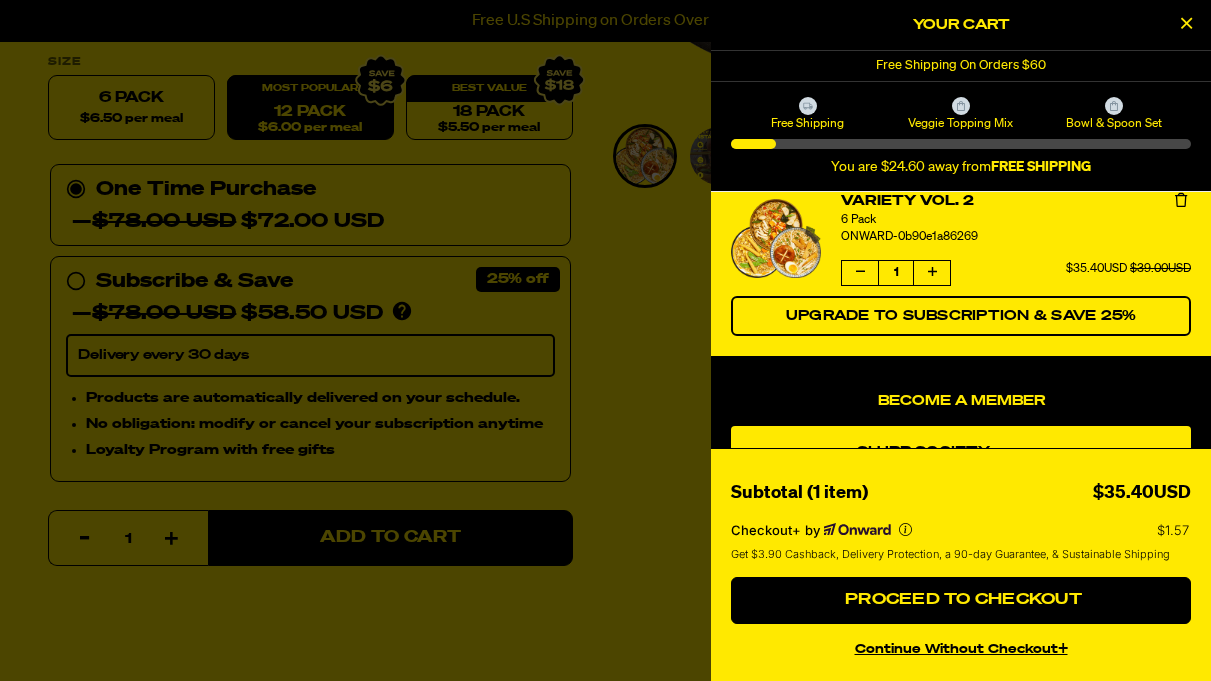 scroll, scrollTop: 0, scrollLeft: 0, axis: both 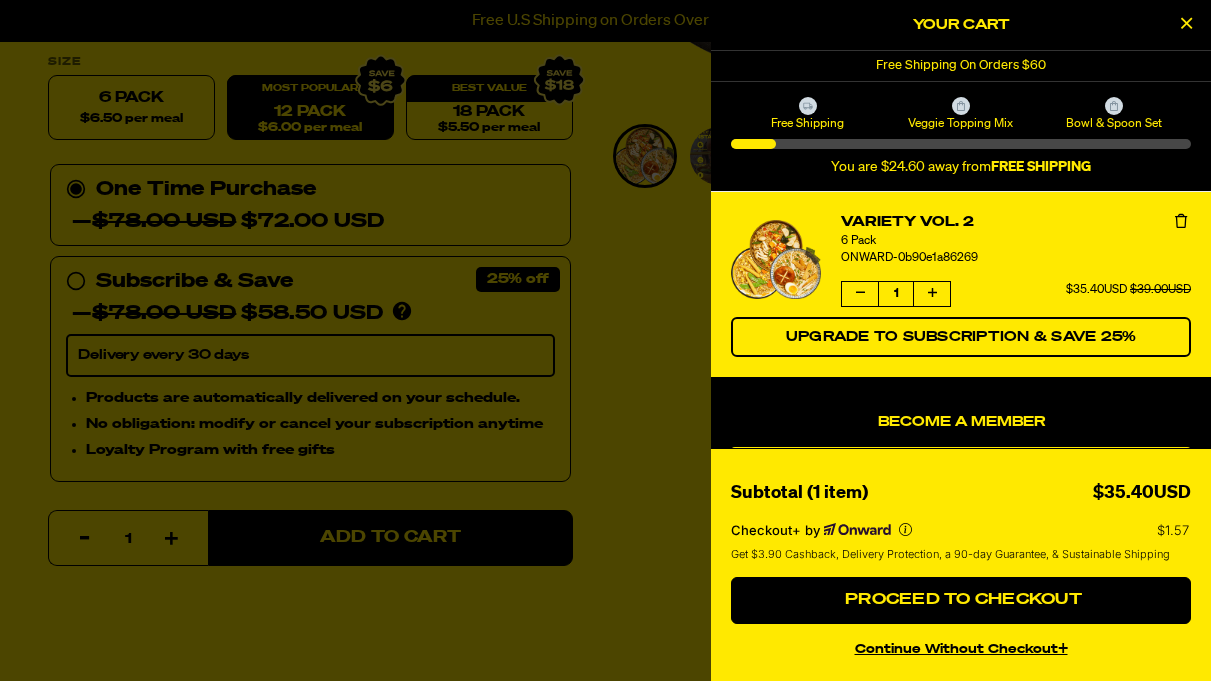 click 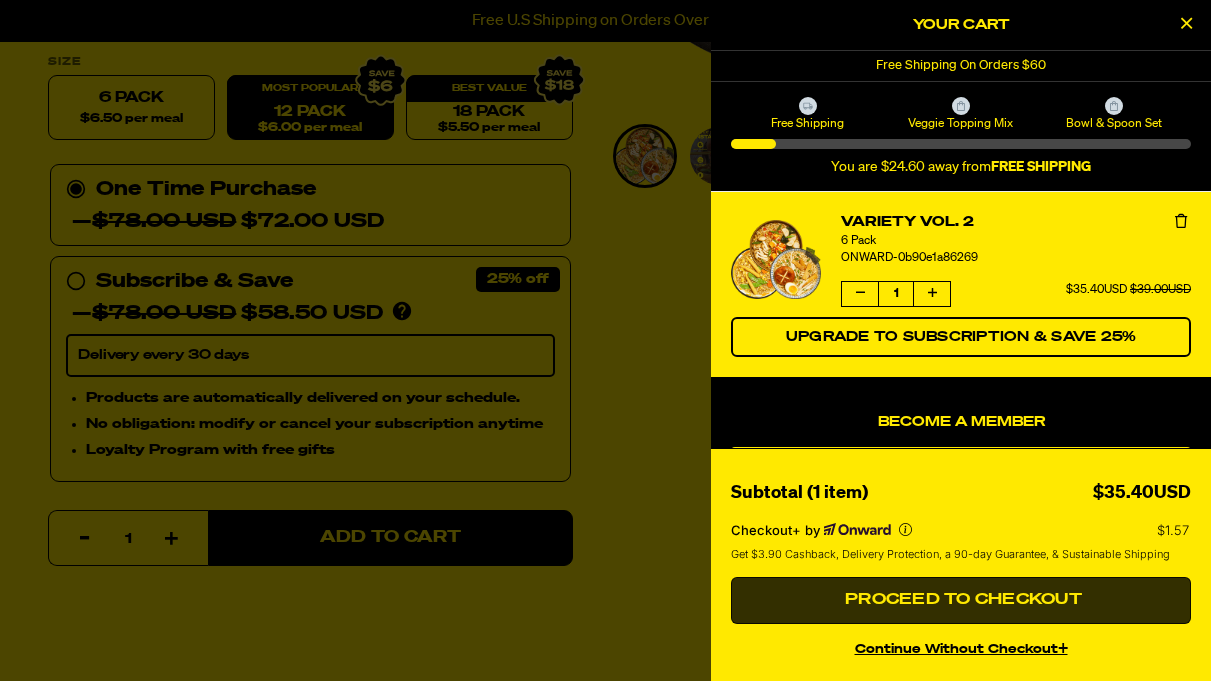 click on "Proceed to Checkout" at bounding box center [961, 600] 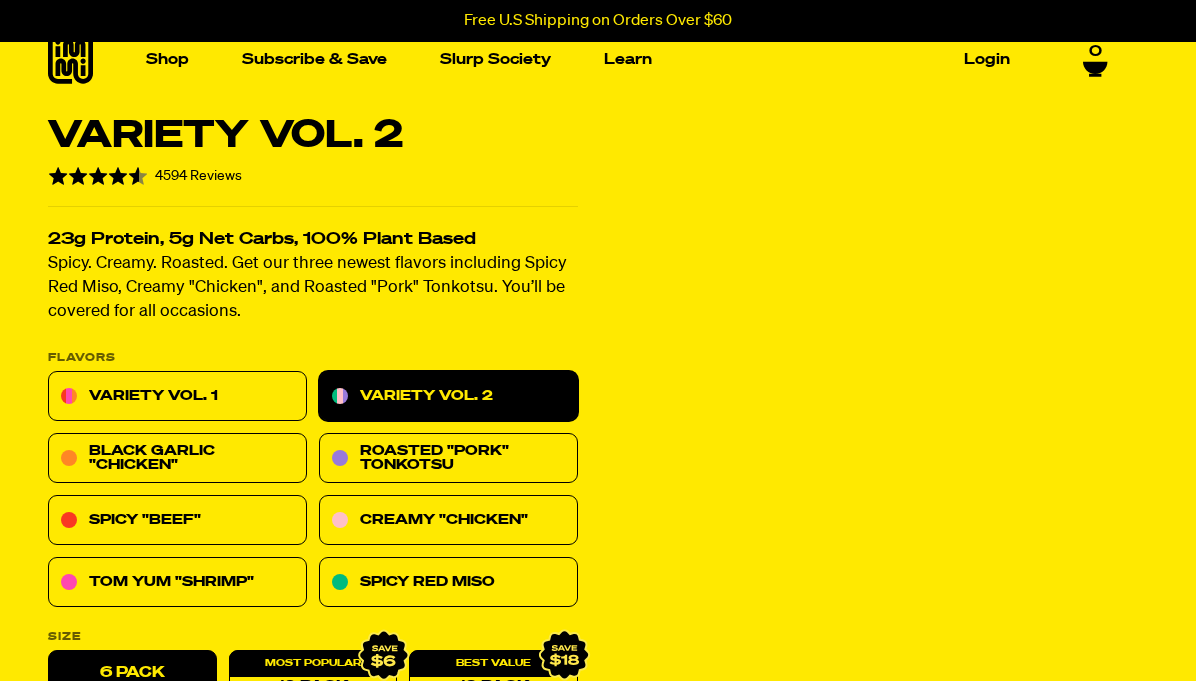 scroll, scrollTop: 251, scrollLeft: 0, axis: vertical 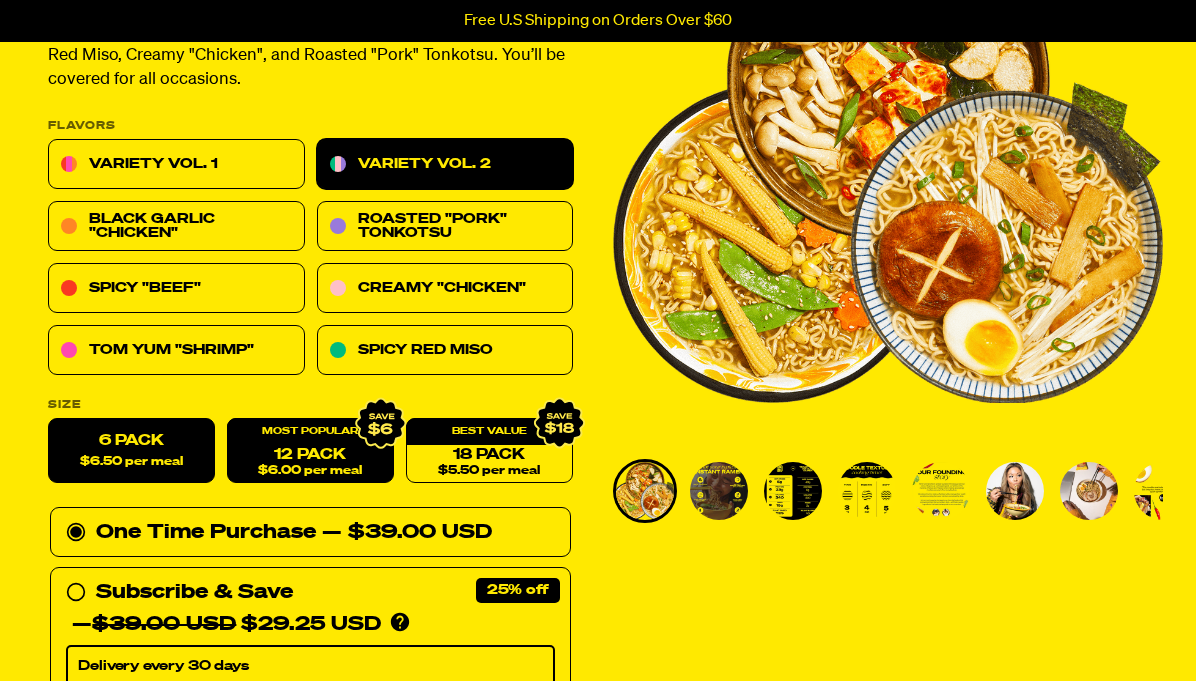 click on "12 Pack  $6.00 per meal" at bounding box center [310, 451] 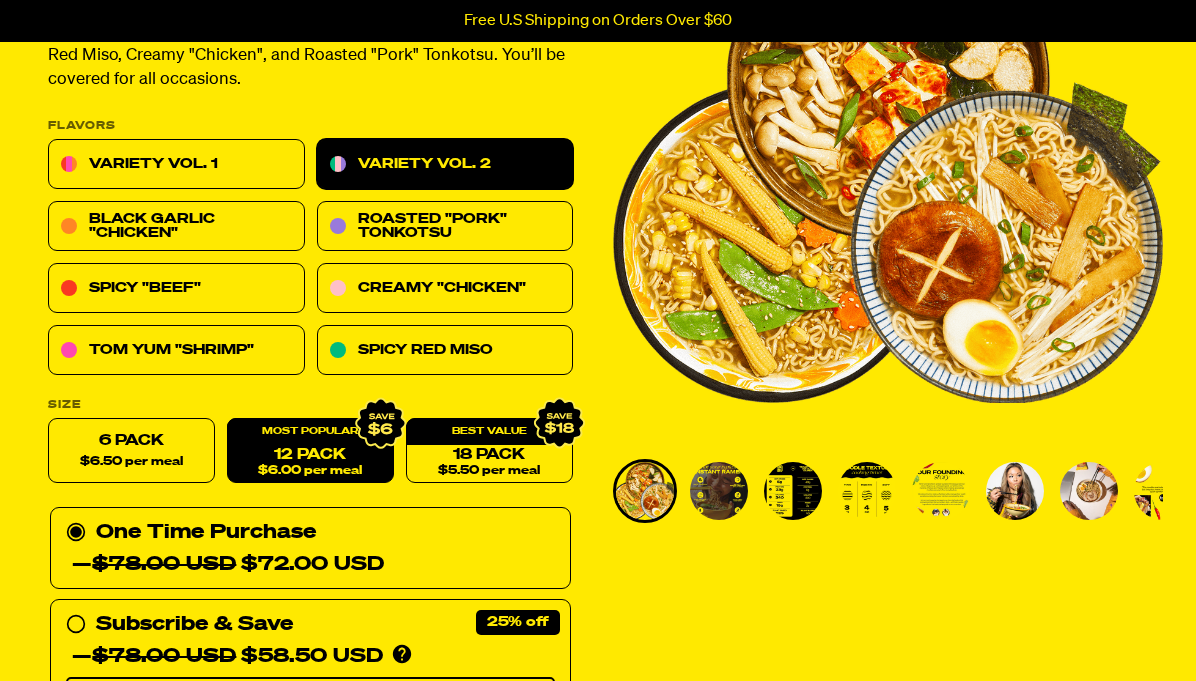 radio on "false" 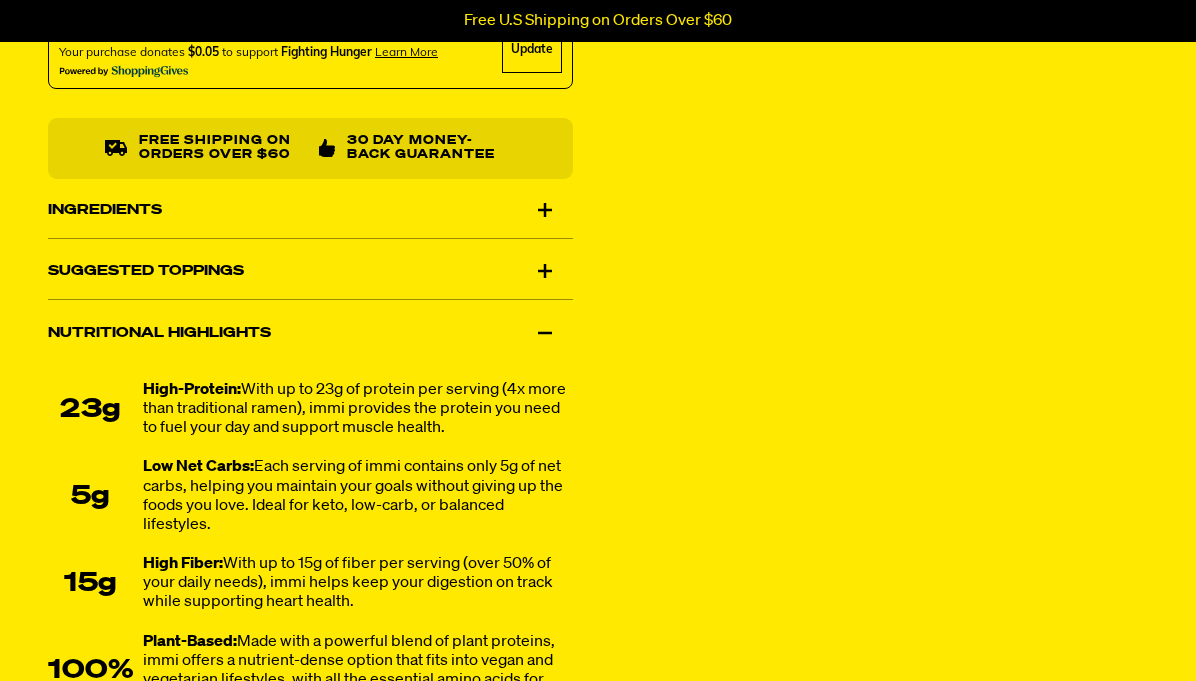 scroll, scrollTop: 1283, scrollLeft: 0, axis: vertical 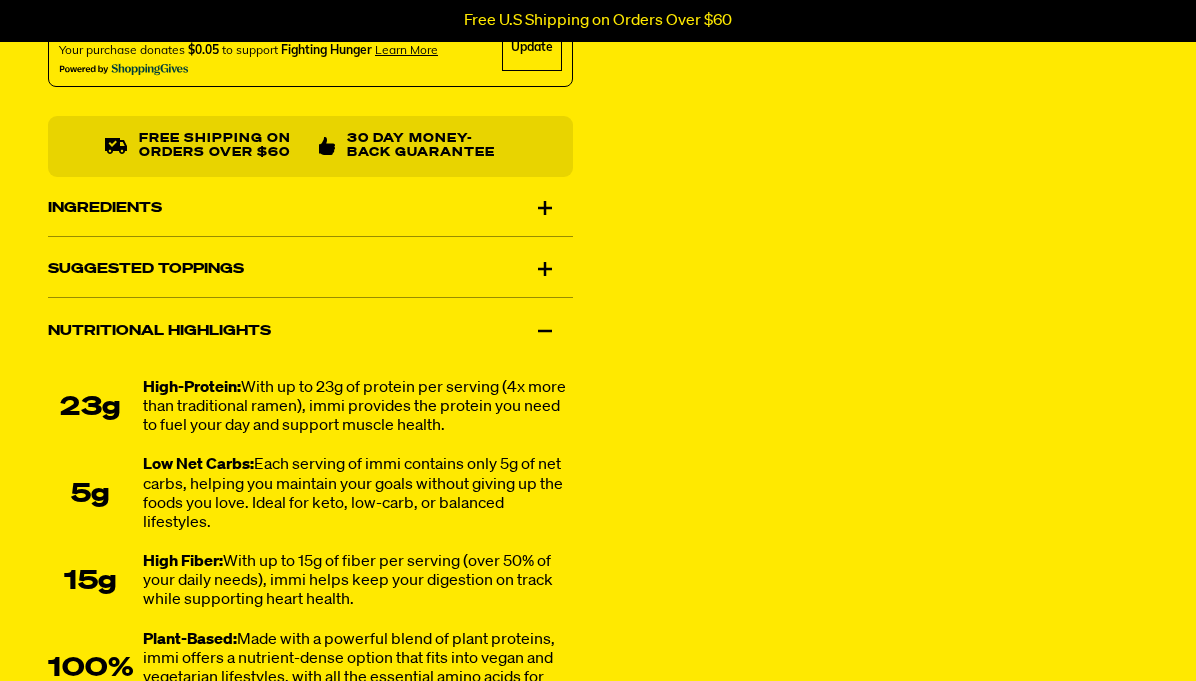 click on "Suggested Toppings" at bounding box center [310, 270] 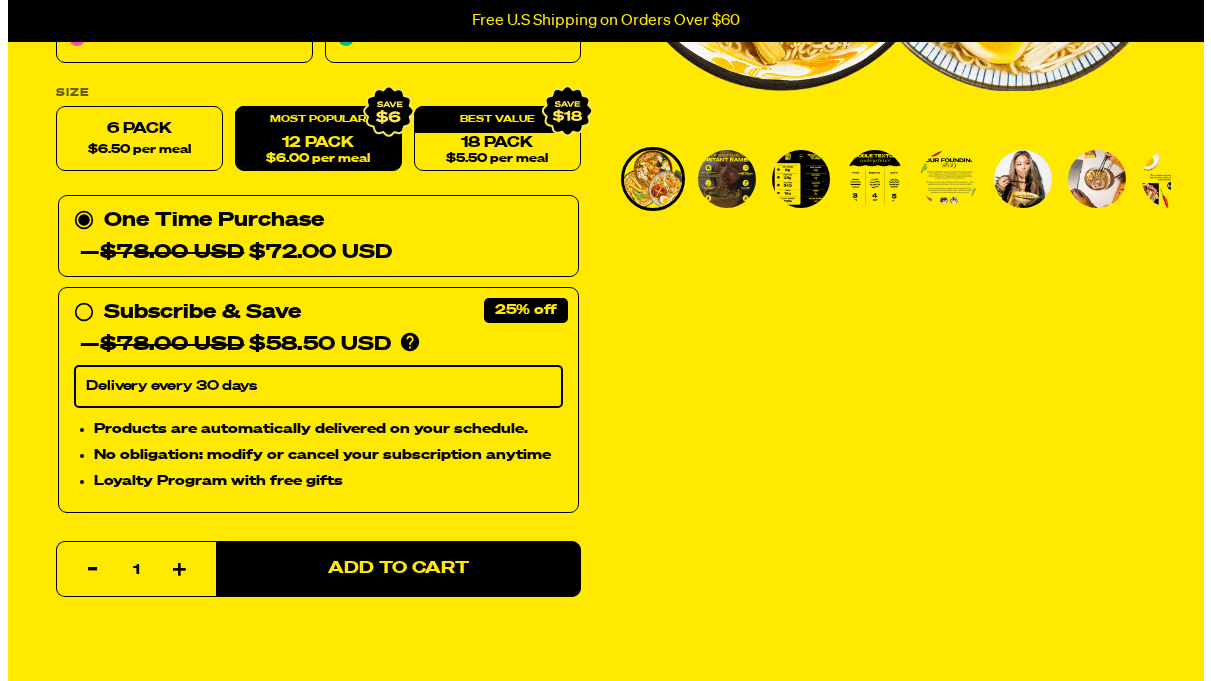 scroll, scrollTop: 557, scrollLeft: 0, axis: vertical 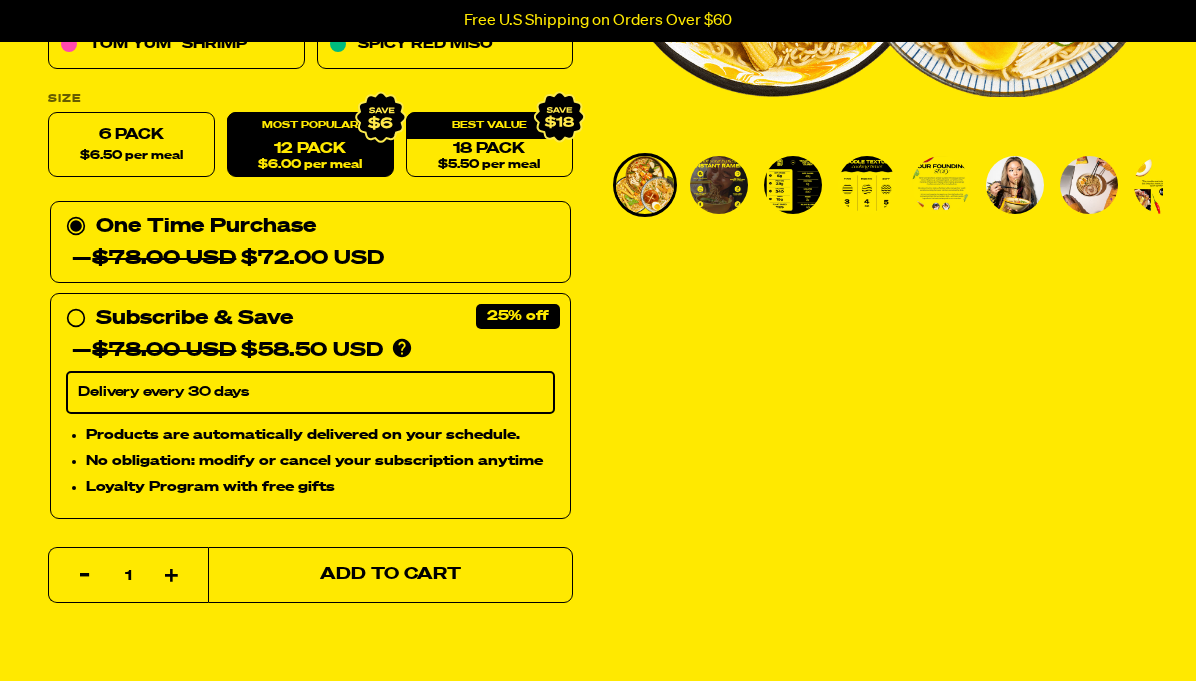 click on "Add to Cart" at bounding box center [390, 575] 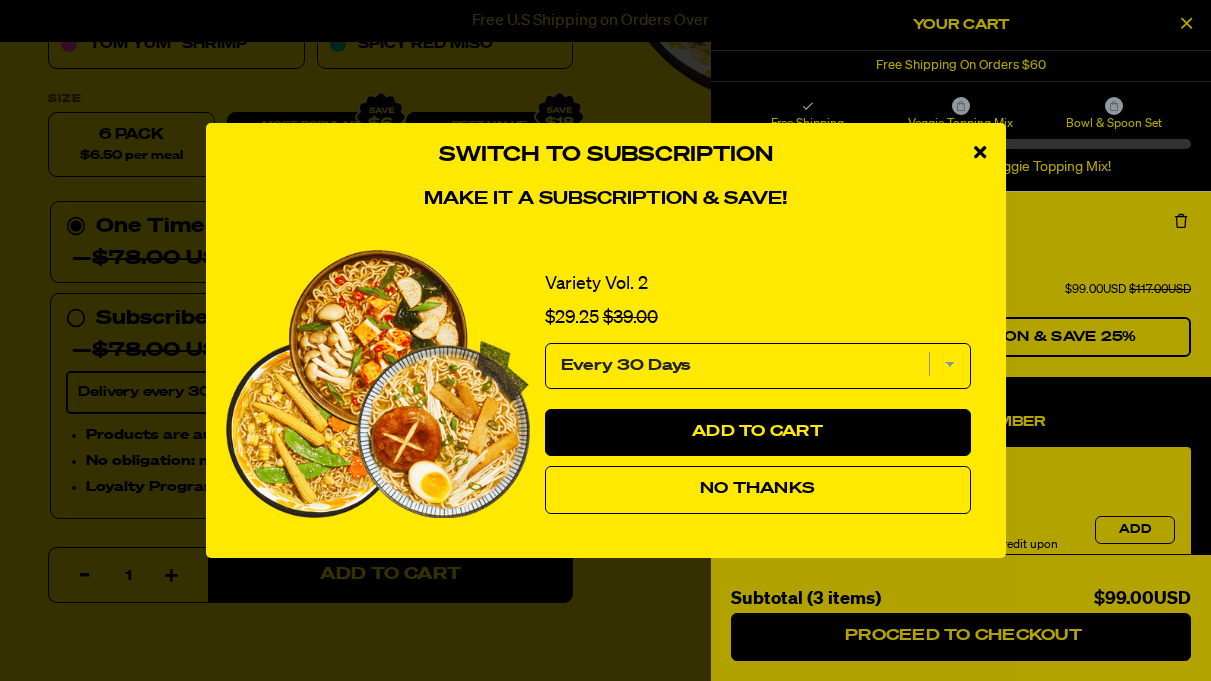 click on "No Thanks" at bounding box center [757, 489] 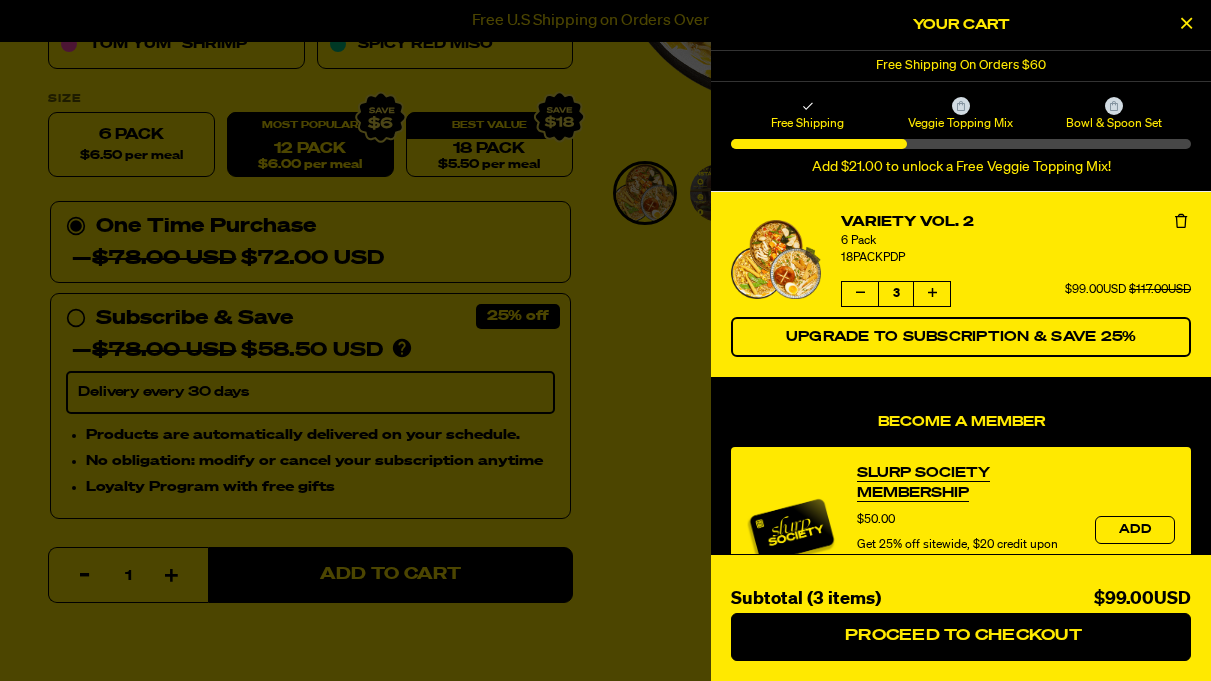 click at bounding box center (860, 293) 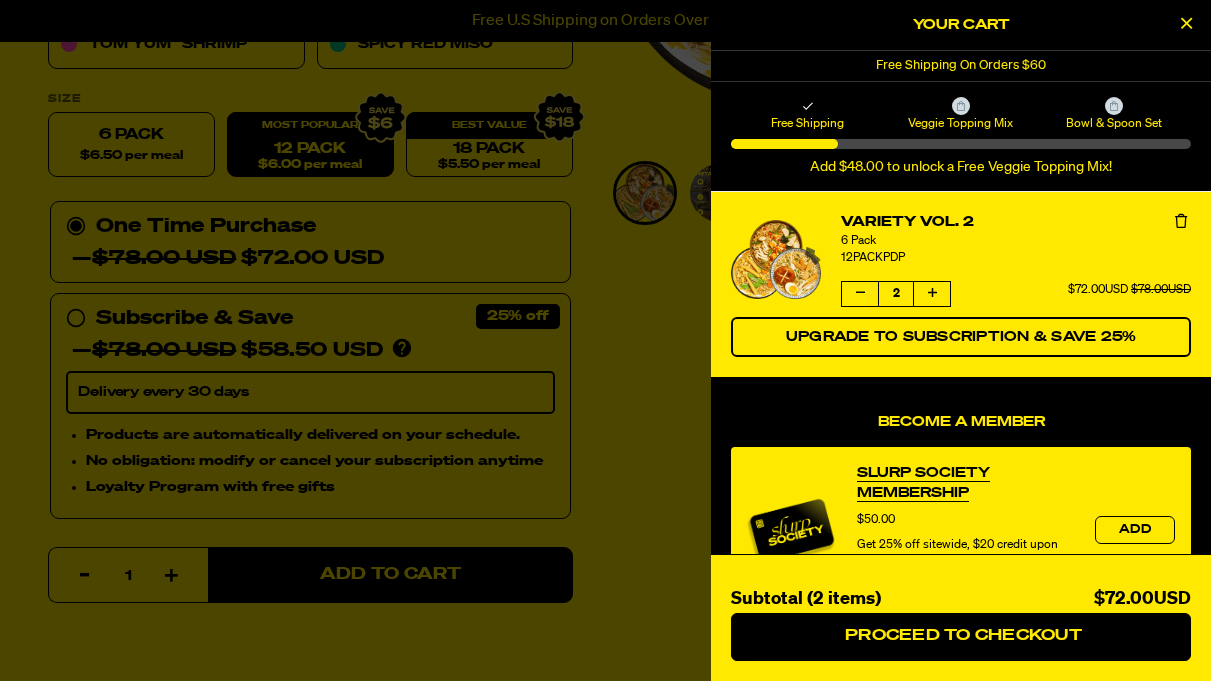 click at bounding box center [860, 293] 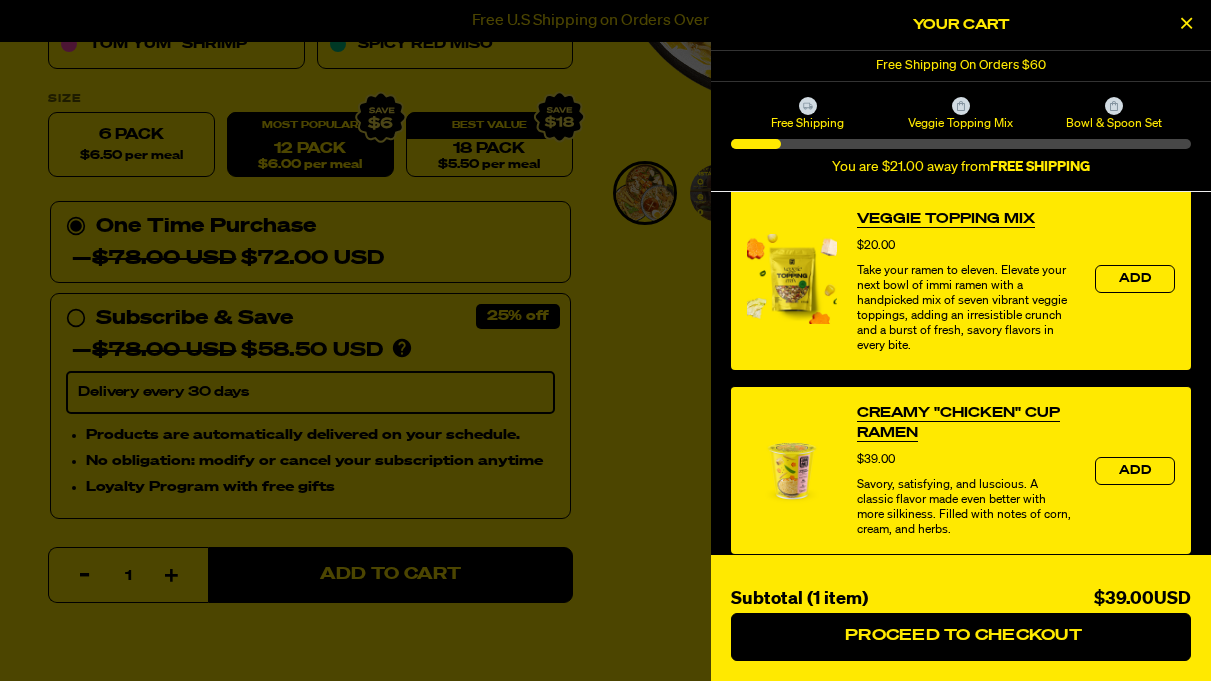 scroll, scrollTop: 659, scrollLeft: 0, axis: vertical 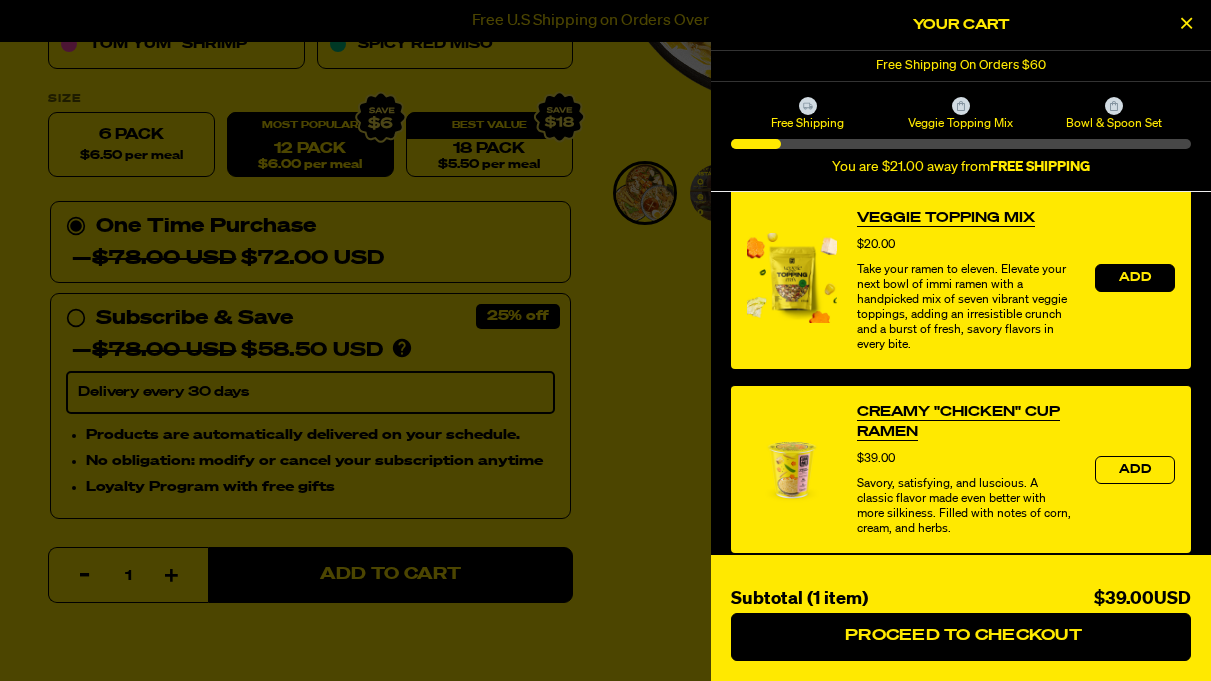 click on "Add" at bounding box center [1135, 278] 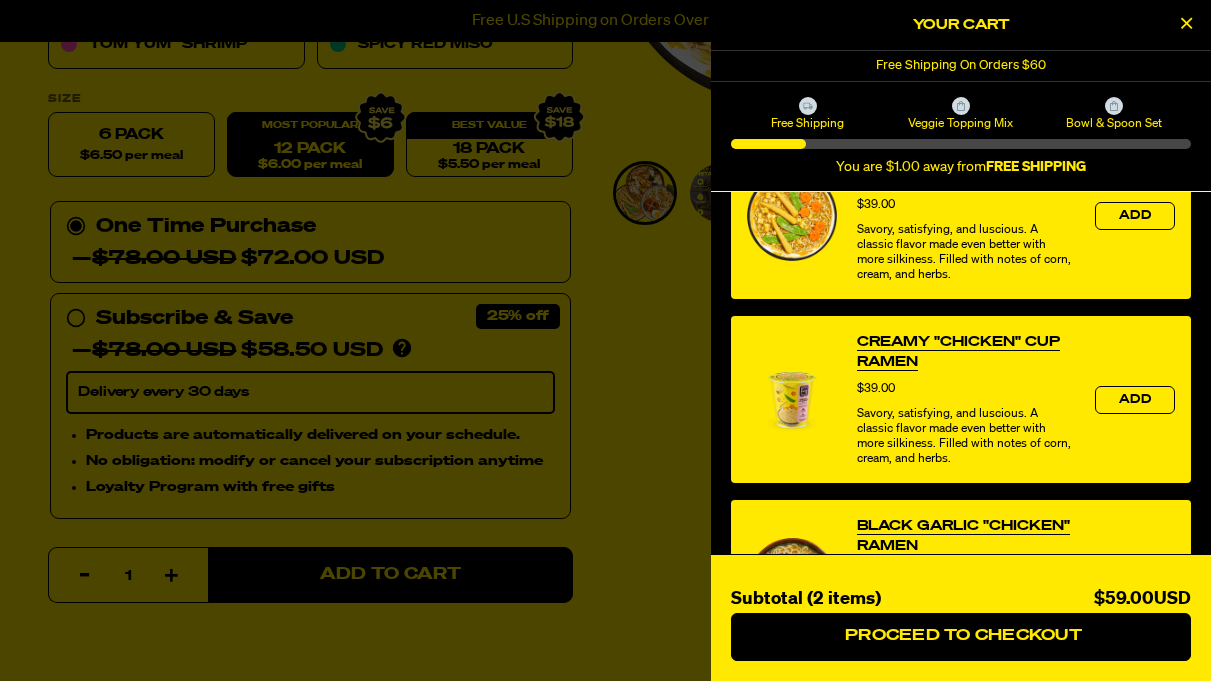 scroll, scrollTop: 1050, scrollLeft: 0, axis: vertical 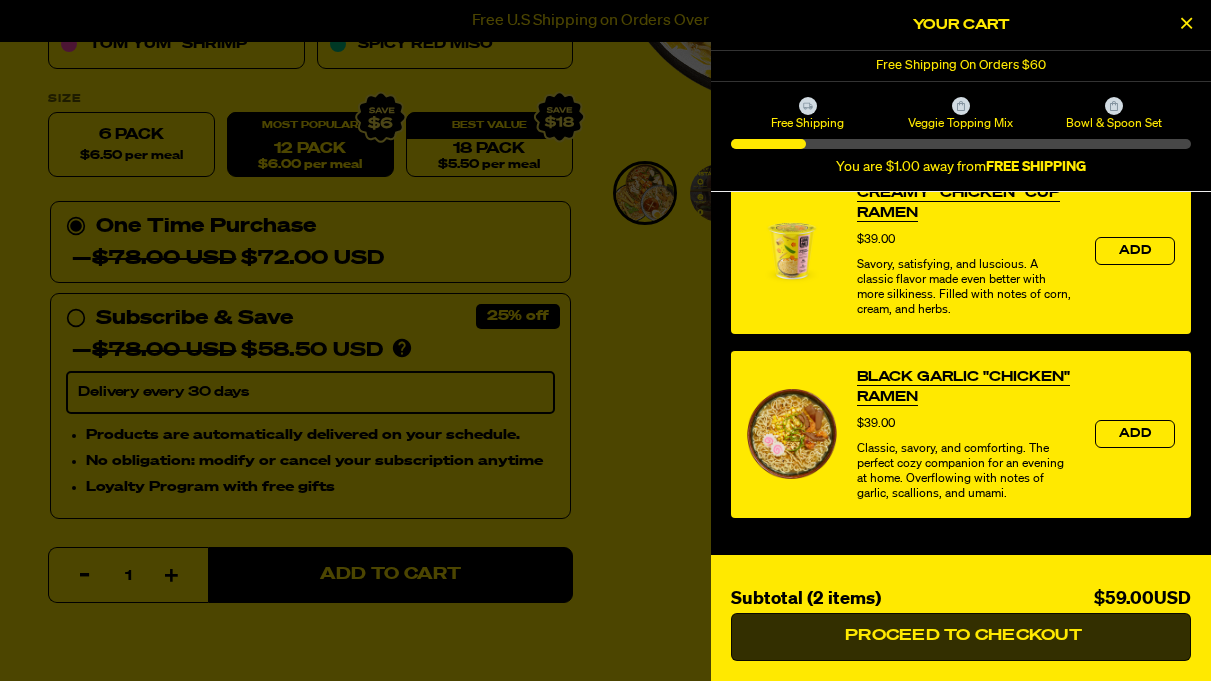 click on "Proceed to Checkout" at bounding box center (961, 636) 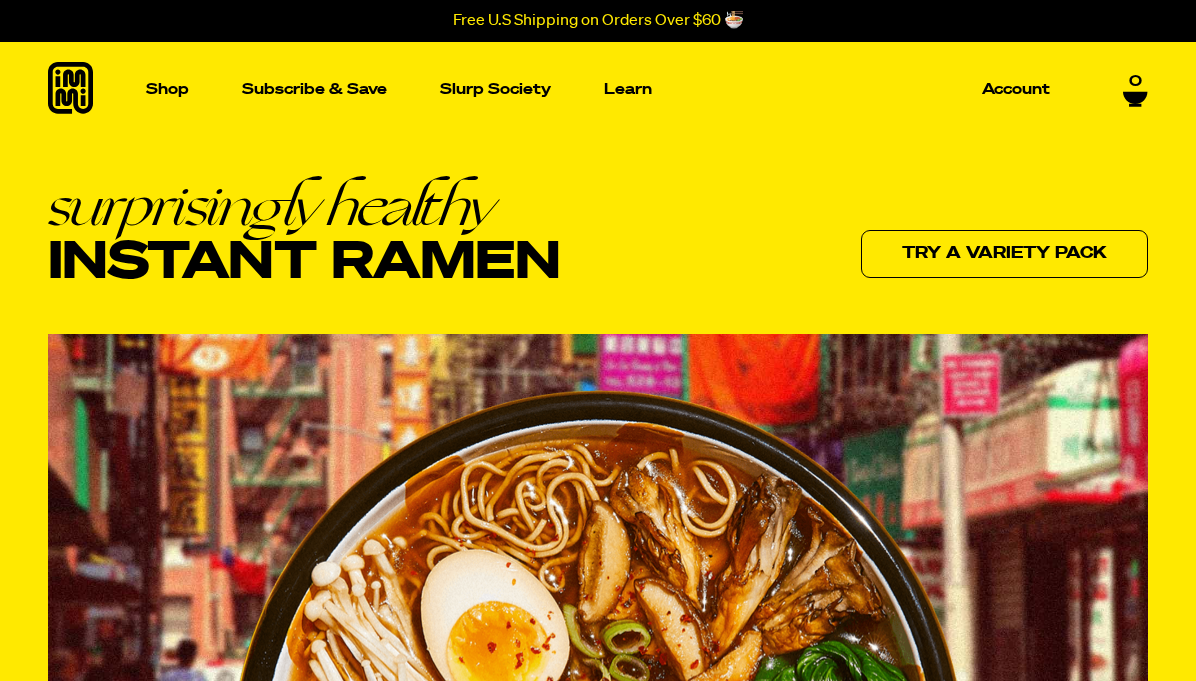 scroll, scrollTop: 0, scrollLeft: 0, axis: both 